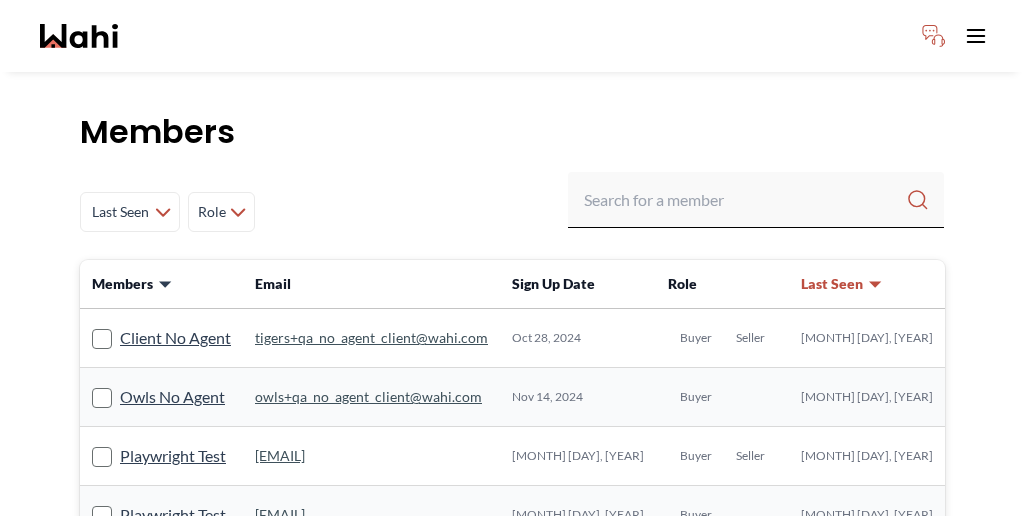 scroll, scrollTop: 0, scrollLeft: 0, axis: both 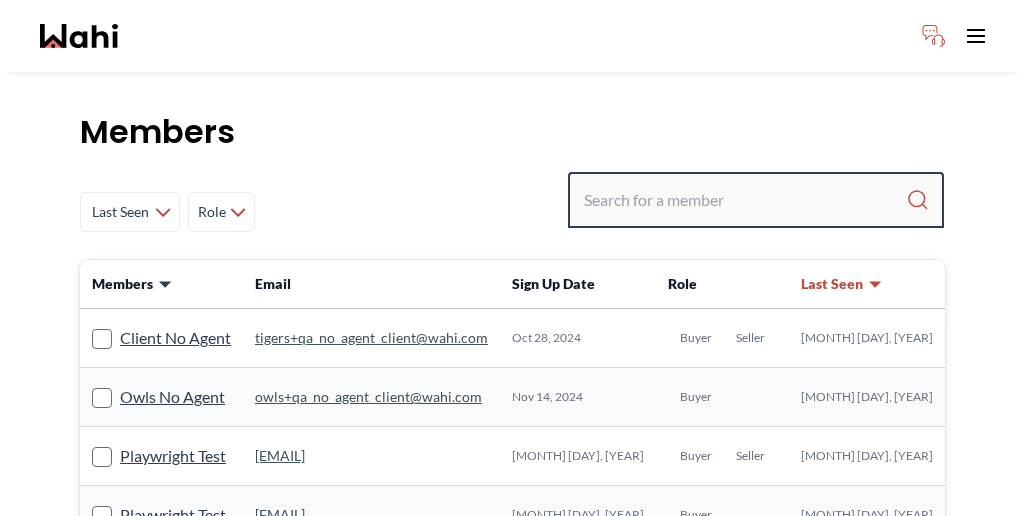 click at bounding box center (745, 200) 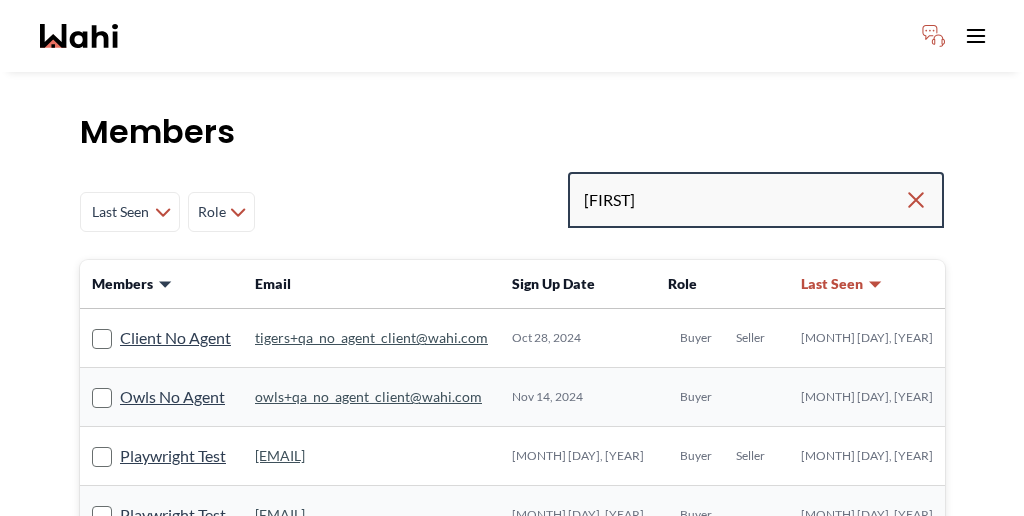 type on "[FIRST]" 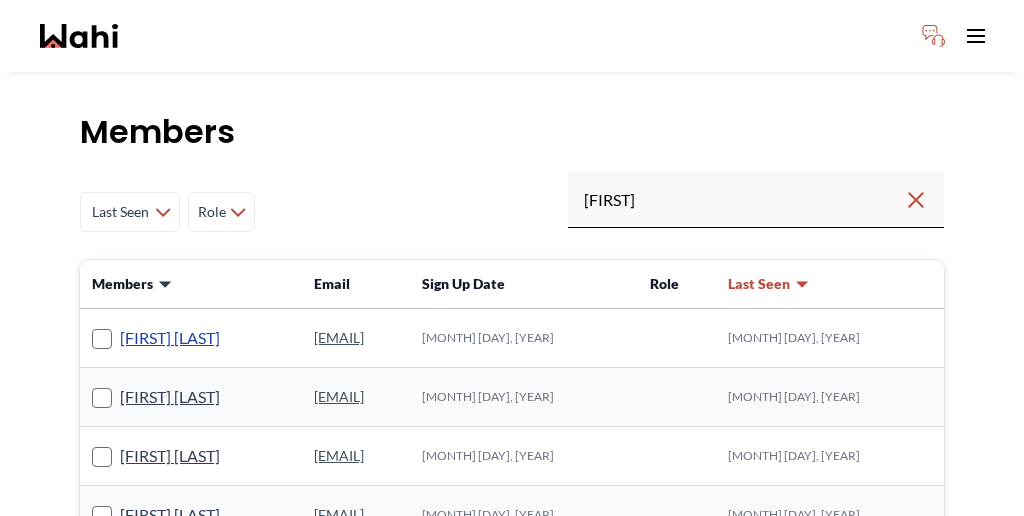 click on "[FIRST] [LAST]" at bounding box center [170, 338] 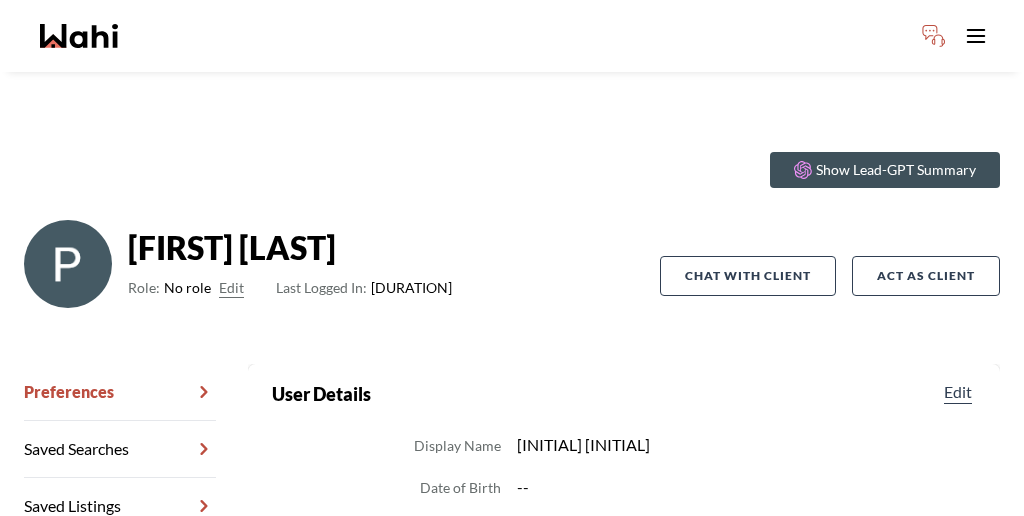 click on "Chat Transcripts" at bounding box center (120, 563) 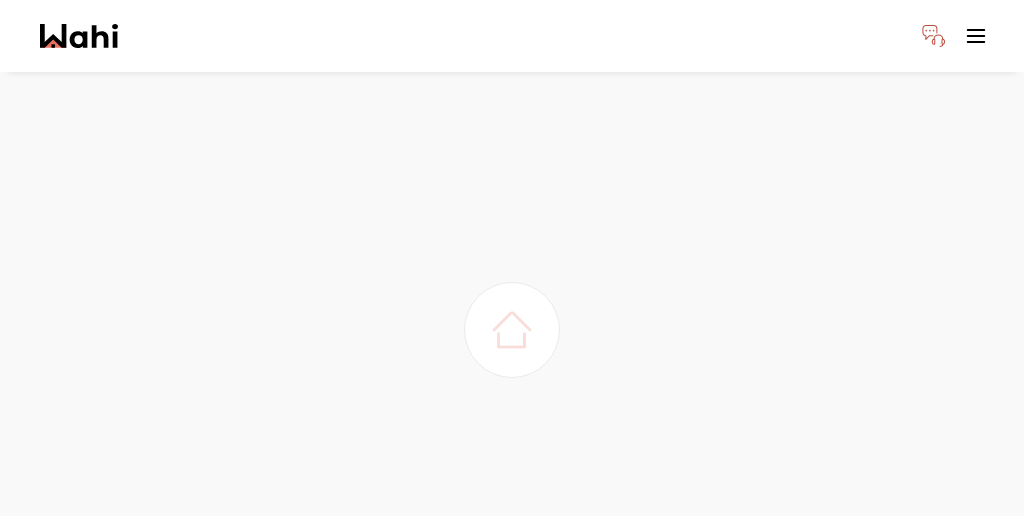 scroll, scrollTop: 0, scrollLeft: 0, axis: both 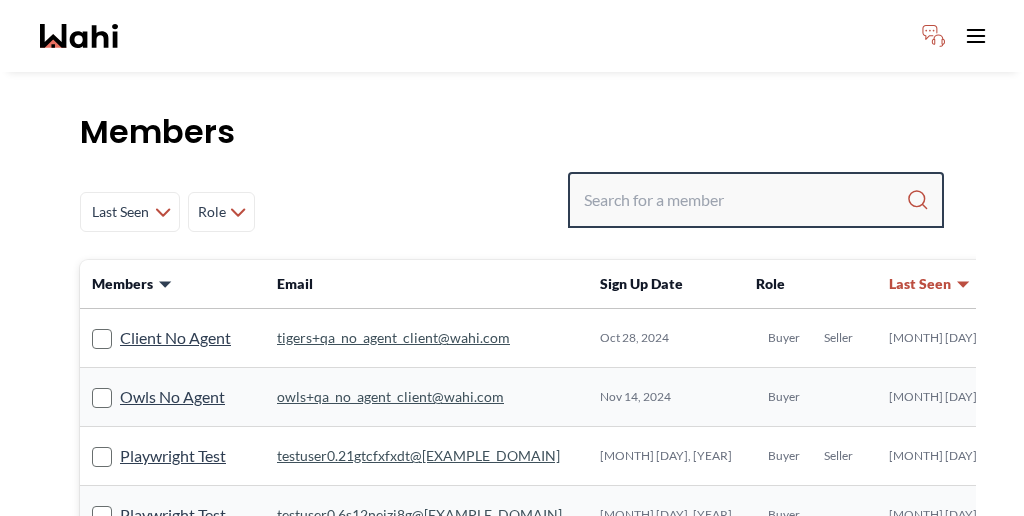 click at bounding box center (745, 200) 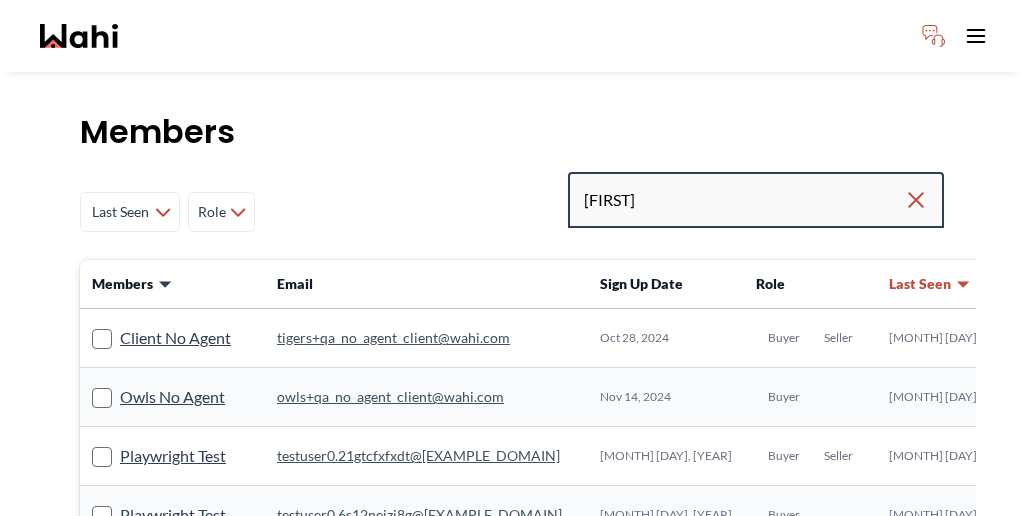 type on "[FIRST]" 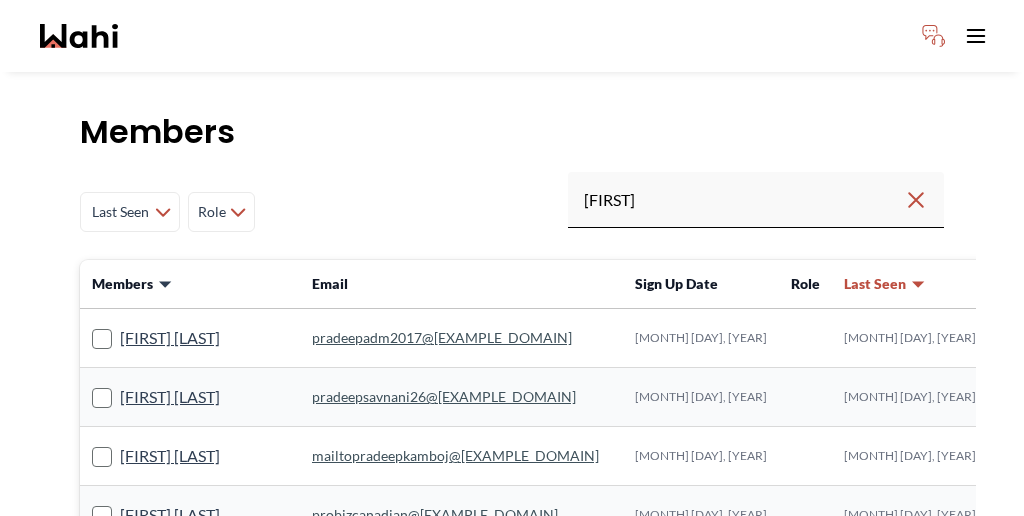 click on "[FIRST] [LAST]" at bounding box center [156, 397] 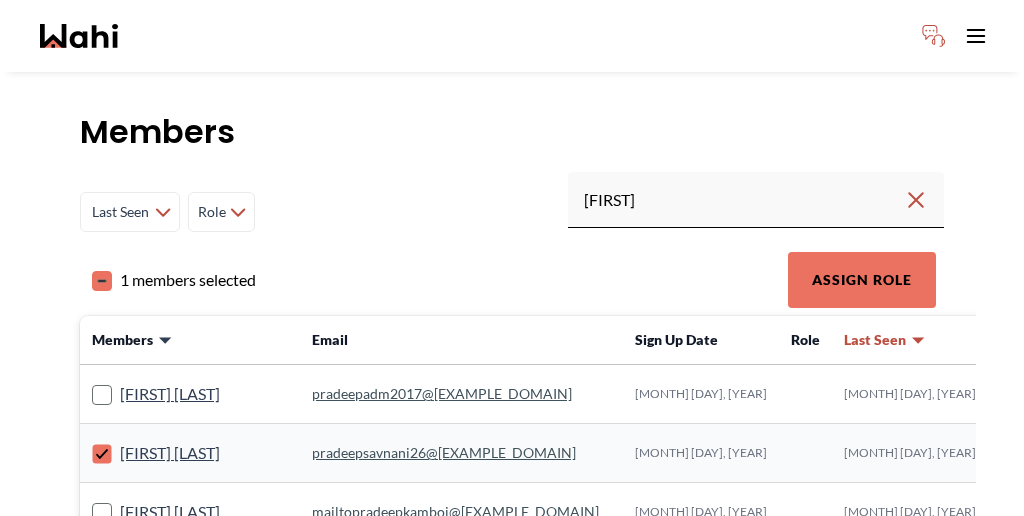 click at bounding box center [102, 454] 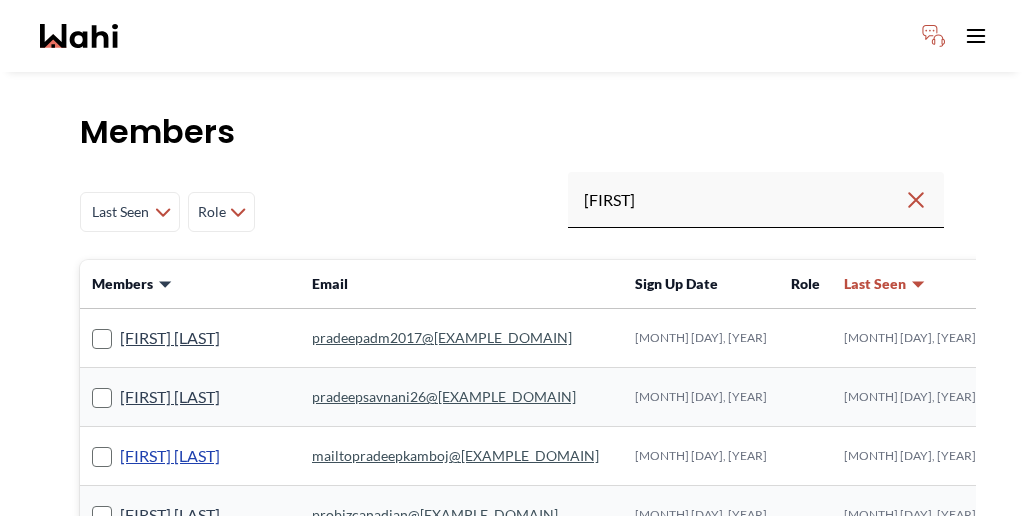click on "[FIRST] [LAST]" at bounding box center (170, 456) 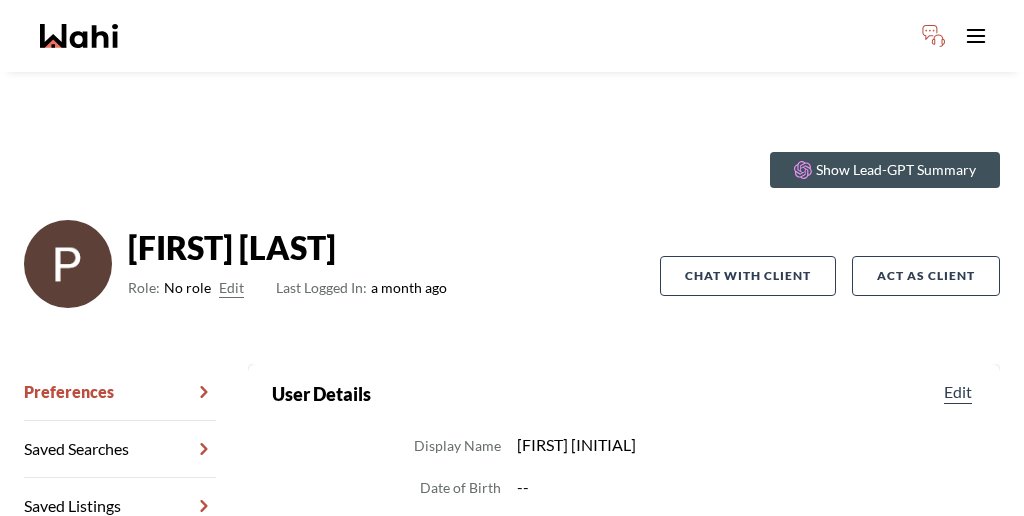 click on "Chat Transcripts" at bounding box center [120, 563] 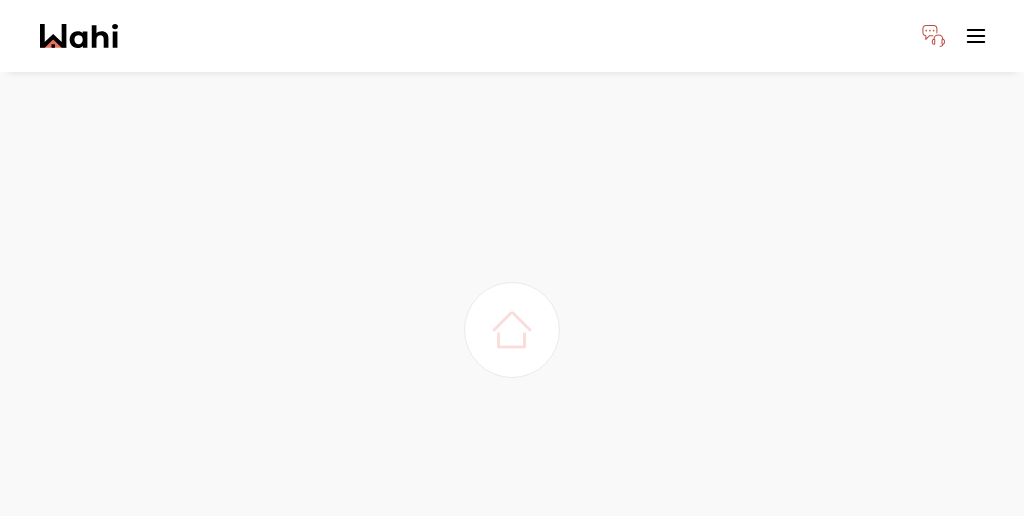 scroll, scrollTop: 0, scrollLeft: 0, axis: both 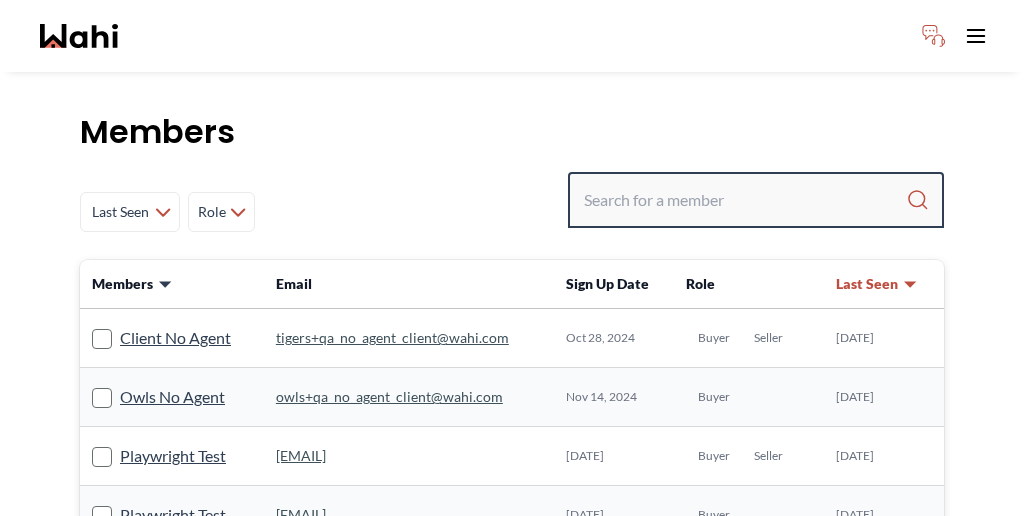 click at bounding box center (745, 200) 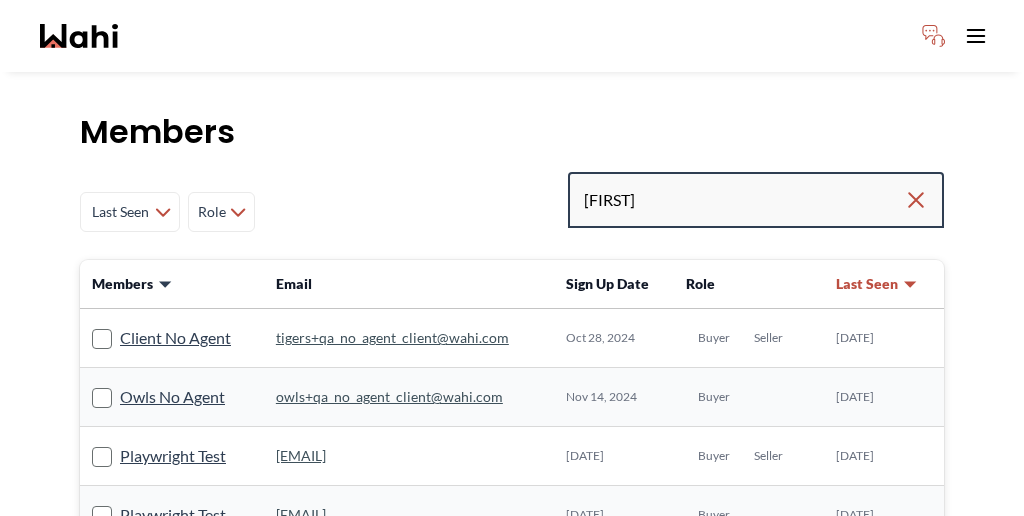 type on "[FIRST]" 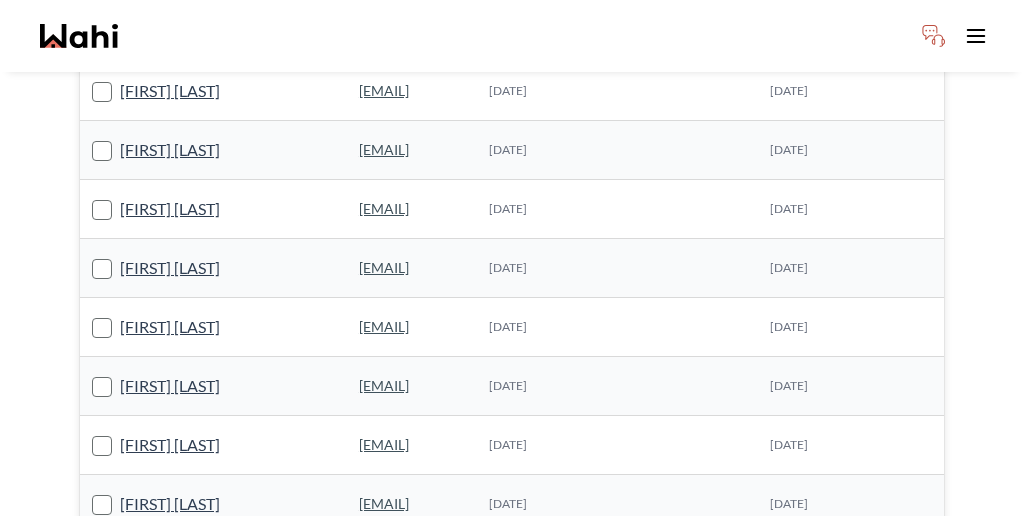 scroll, scrollTop: 0, scrollLeft: 0, axis: both 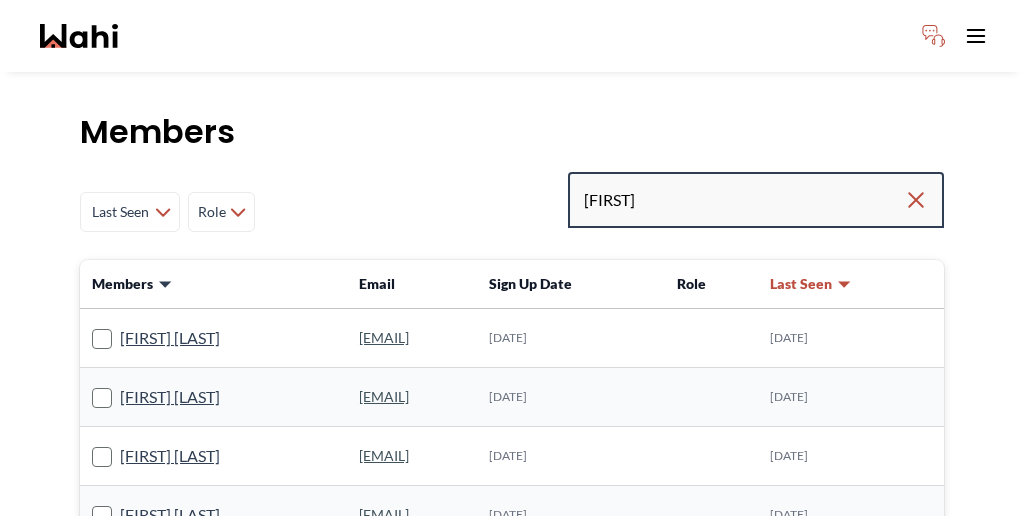 drag, startPoint x: 757, startPoint y: 145, endPoint x: 585, endPoint y: 144, distance: 172.00291 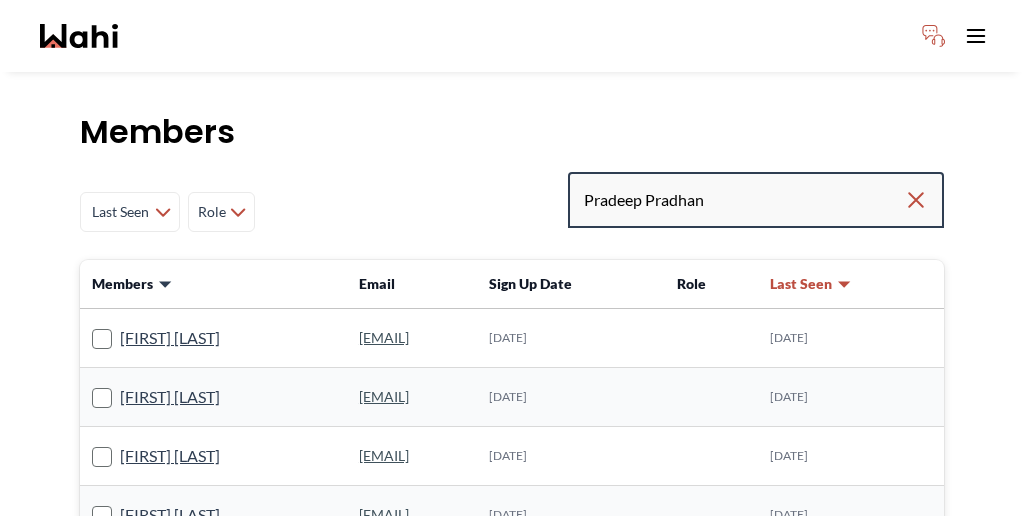 type on "[FIRST] [LAST]" 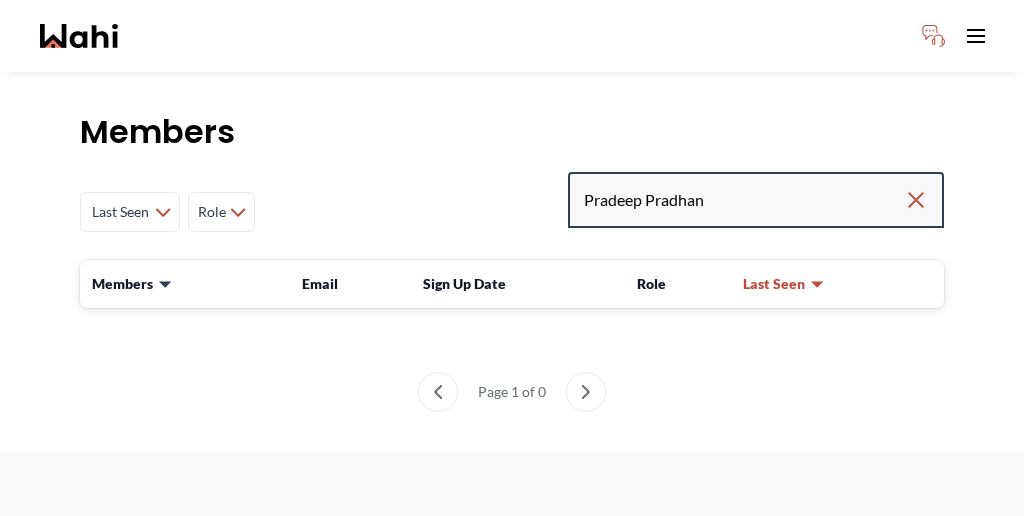 drag, startPoint x: 742, startPoint y: 148, endPoint x: 621, endPoint y: 150, distance: 121.016525 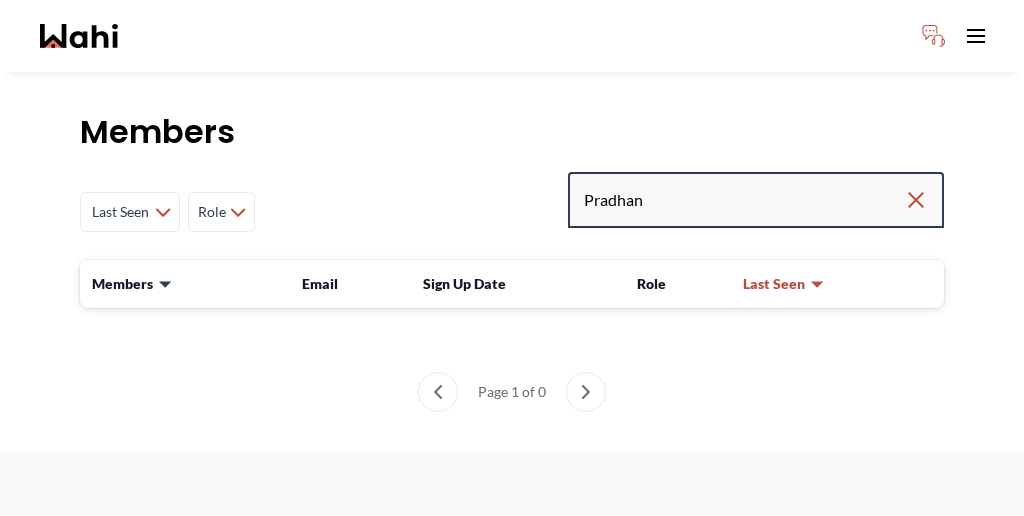type on "Pradhan" 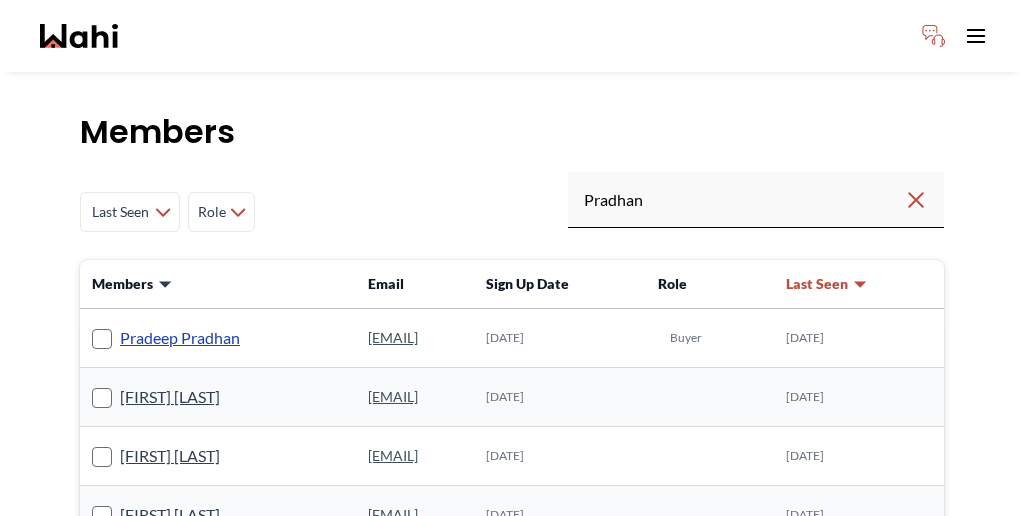 click on "[FIRST] [LAST]" at bounding box center [170, 338] 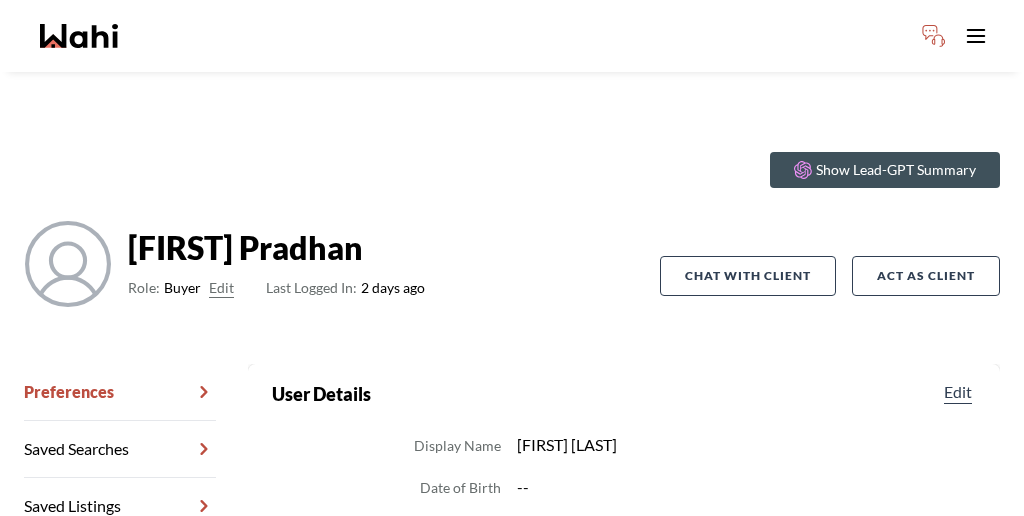 click on "Chat Transcripts" at bounding box center (120, 563) 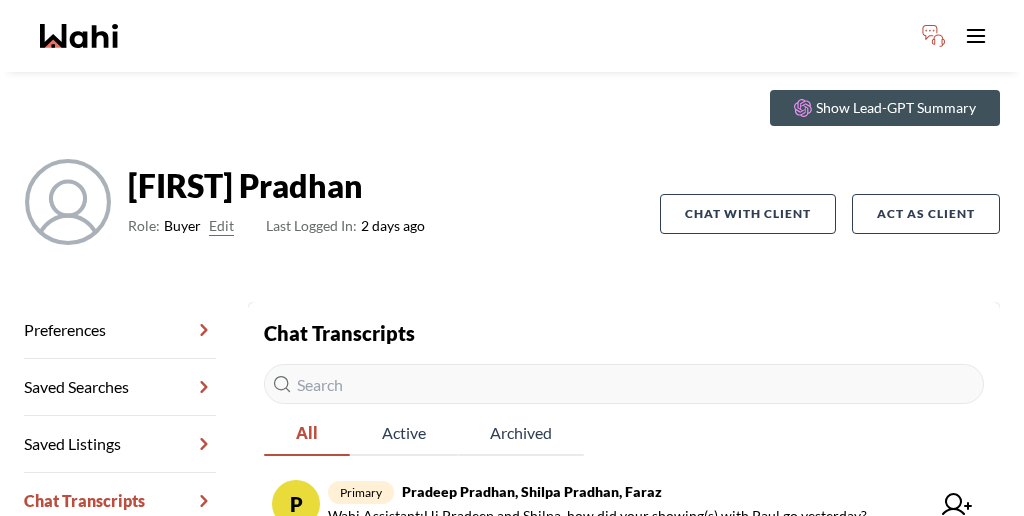 scroll, scrollTop: 86, scrollLeft: 0, axis: vertical 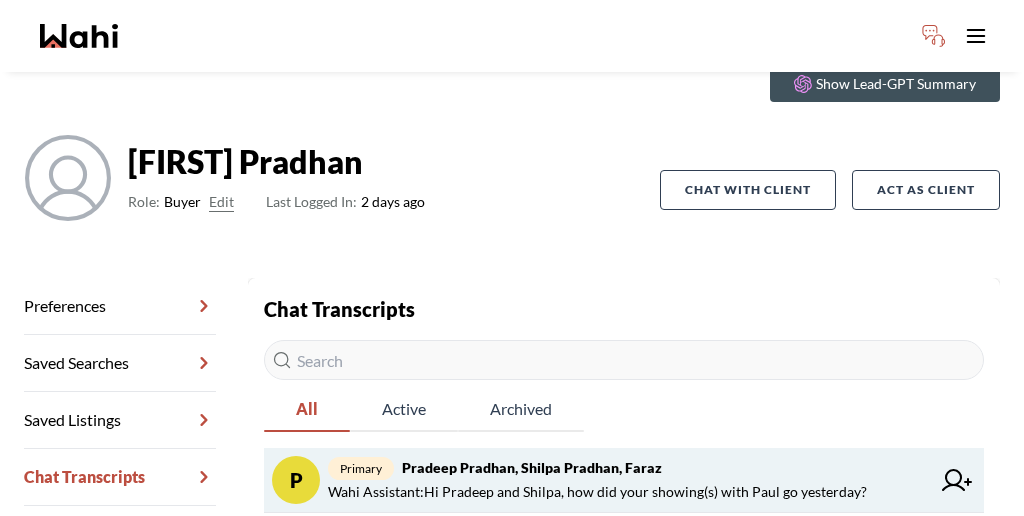 click on "primary [FIRST] [LAST], [FIRST] [LAST], [FIRST]" at bounding box center [629, 468] 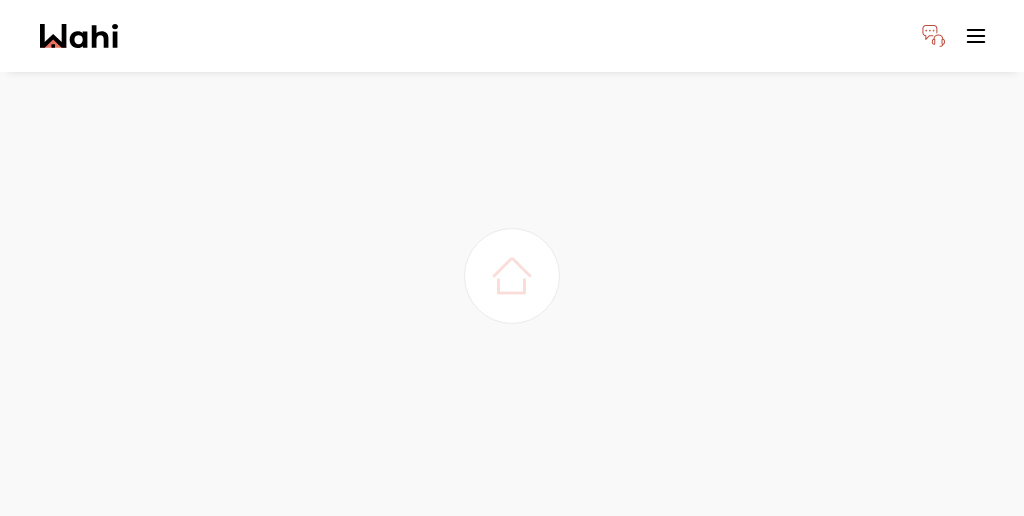 scroll, scrollTop: 0, scrollLeft: 0, axis: both 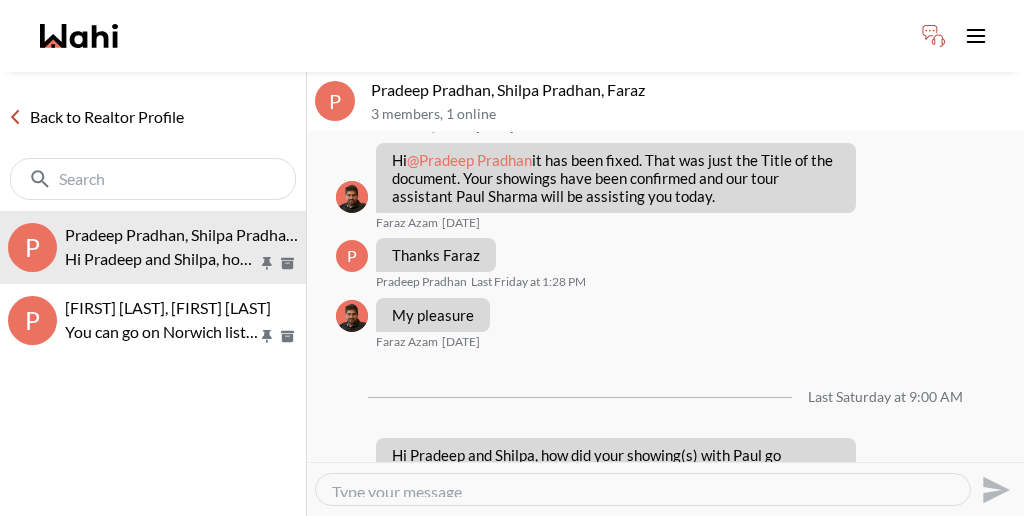 click on "Back to Realtor Profile" at bounding box center [96, 117] 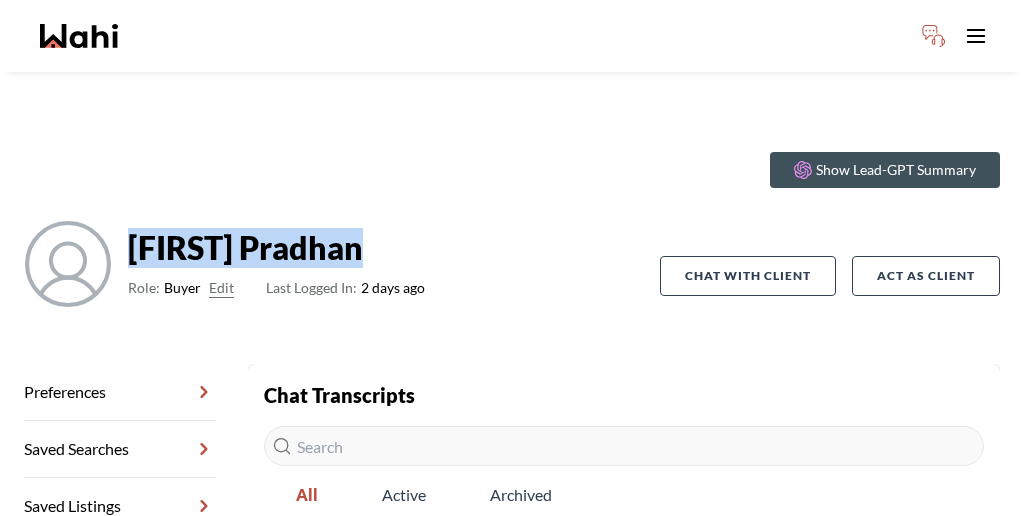 drag, startPoint x: 332, startPoint y: 194, endPoint x: 142, endPoint y: 189, distance: 190.06578 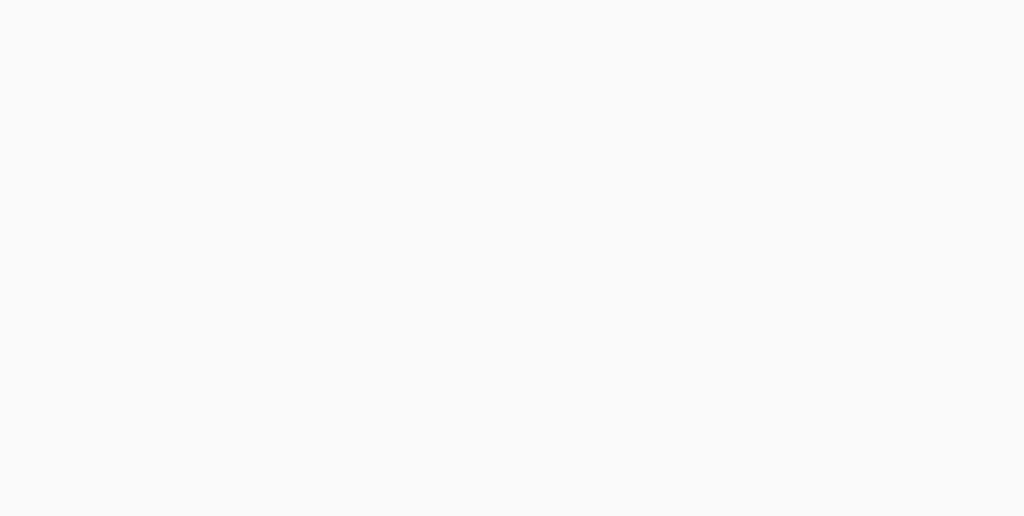 scroll, scrollTop: 0, scrollLeft: 0, axis: both 